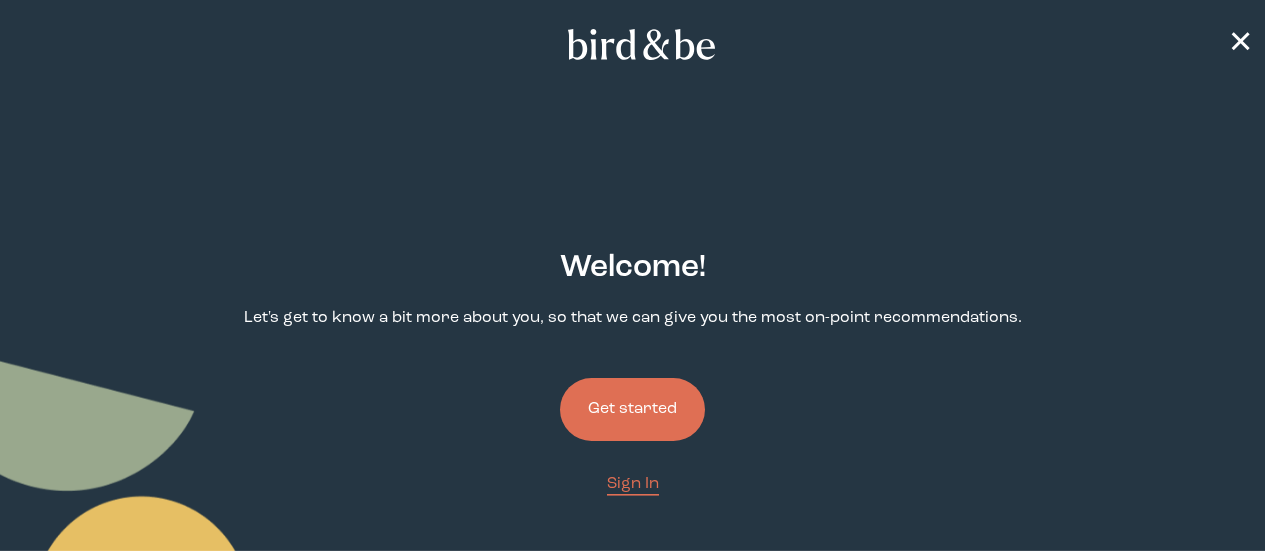 scroll, scrollTop: 0, scrollLeft: 0, axis: both 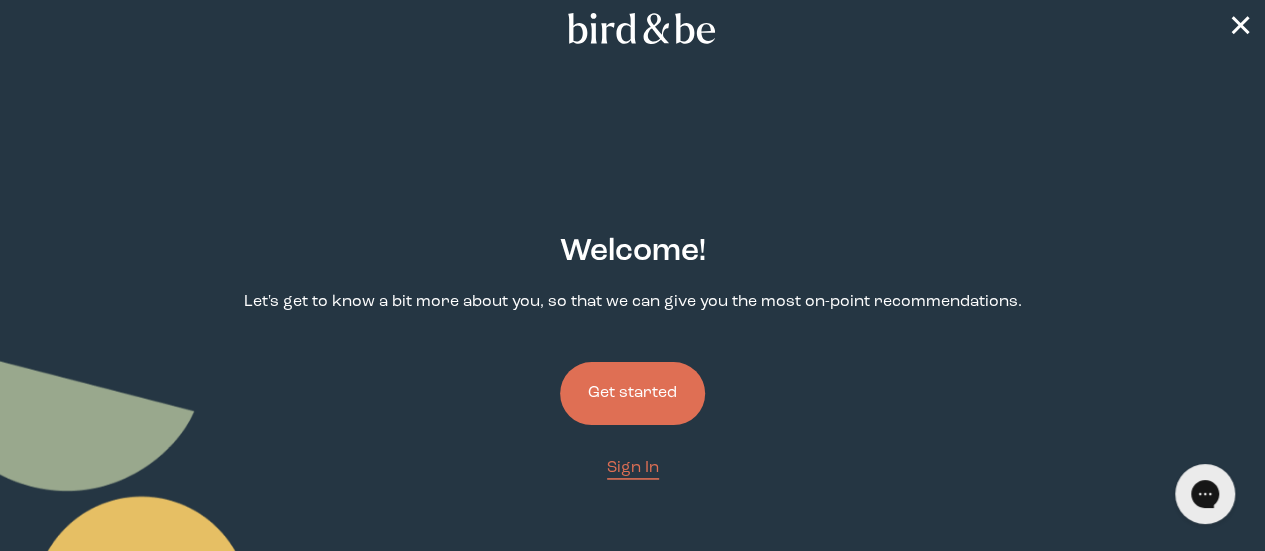 click on "Get started" at bounding box center [632, 393] 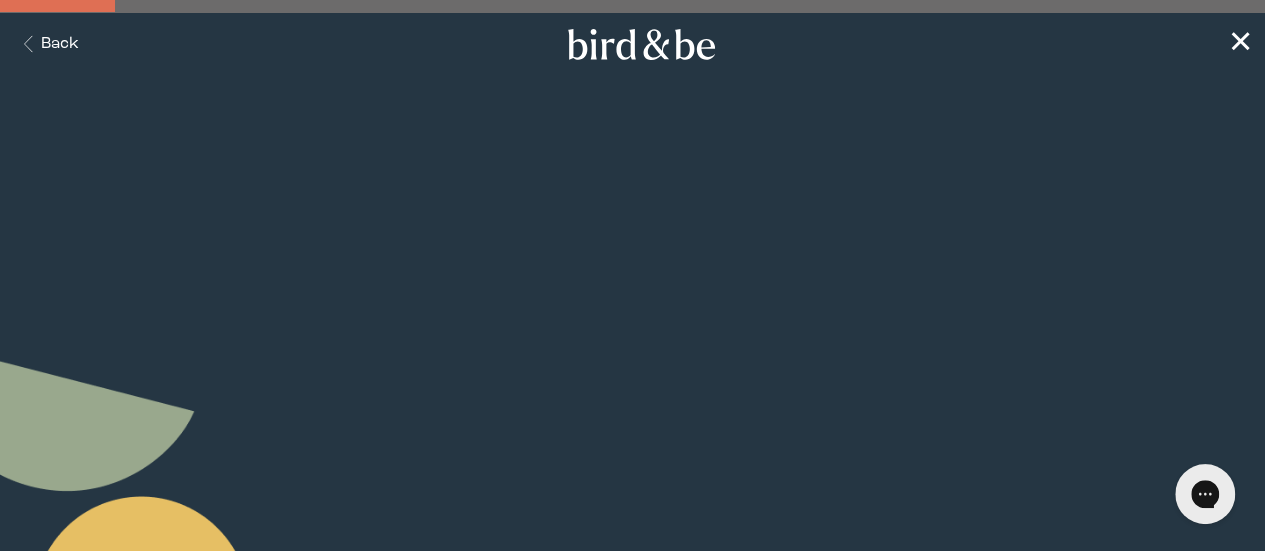 scroll, scrollTop: 0, scrollLeft: 0, axis: both 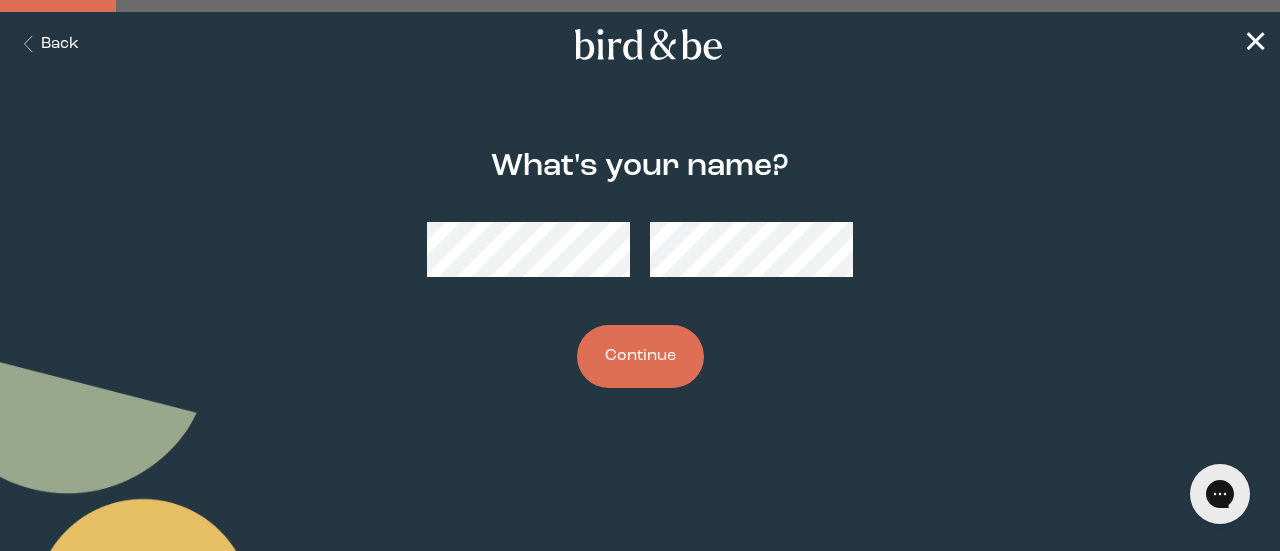 click on "Continue" at bounding box center (640, 356) 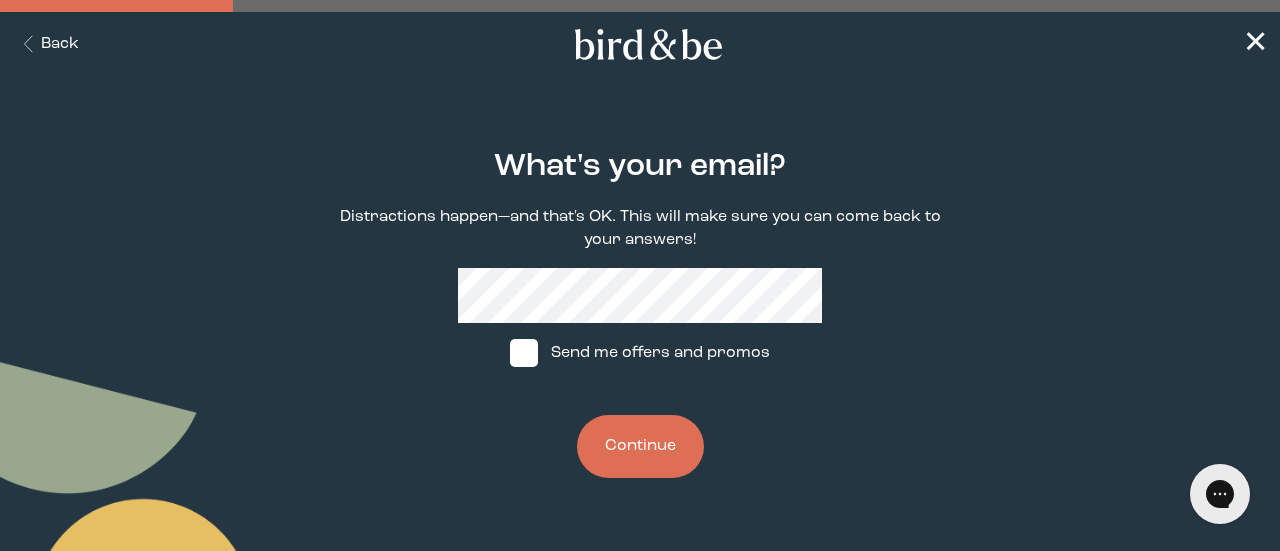click on "Continue" at bounding box center (640, 446) 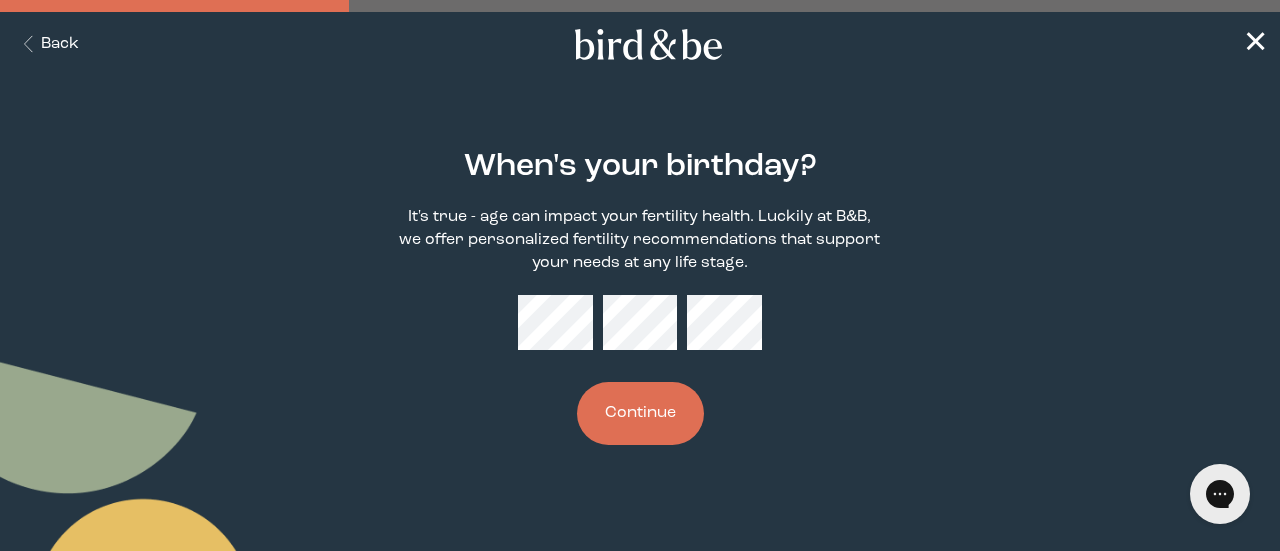click on "Continue" at bounding box center [640, 413] 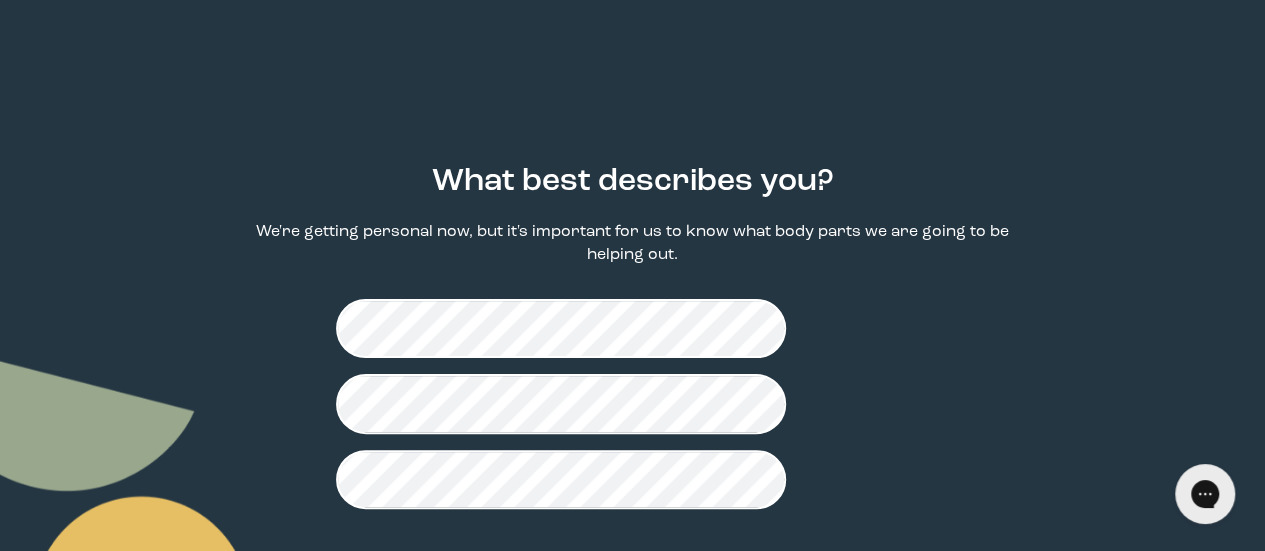 scroll, scrollTop: 86, scrollLeft: 0, axis: vertical 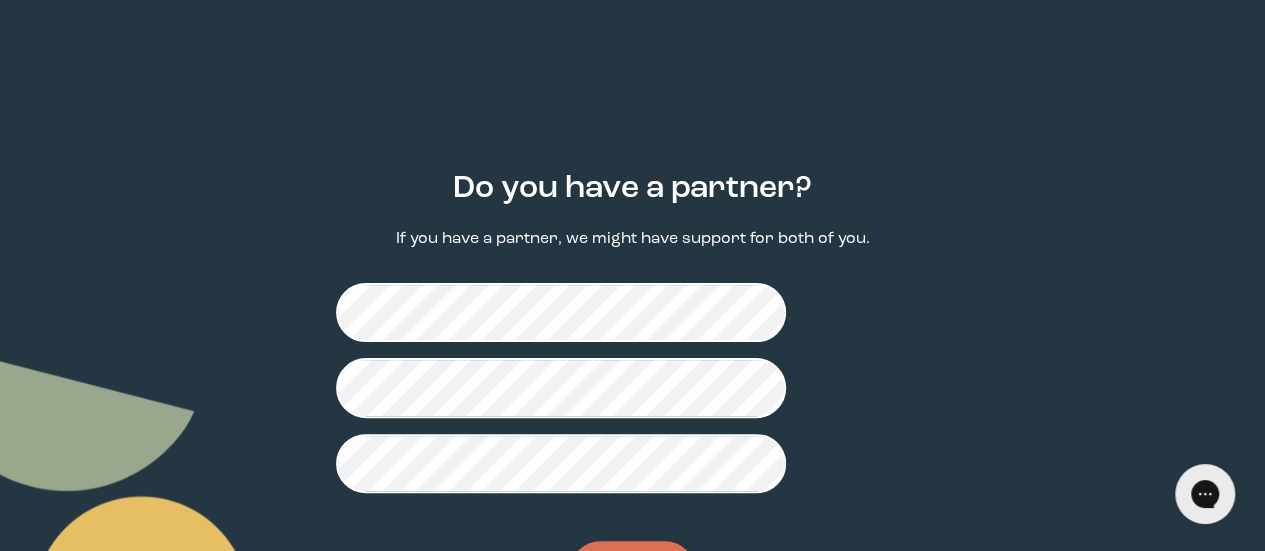 click on "Continue" at bounding box center [632, 572] 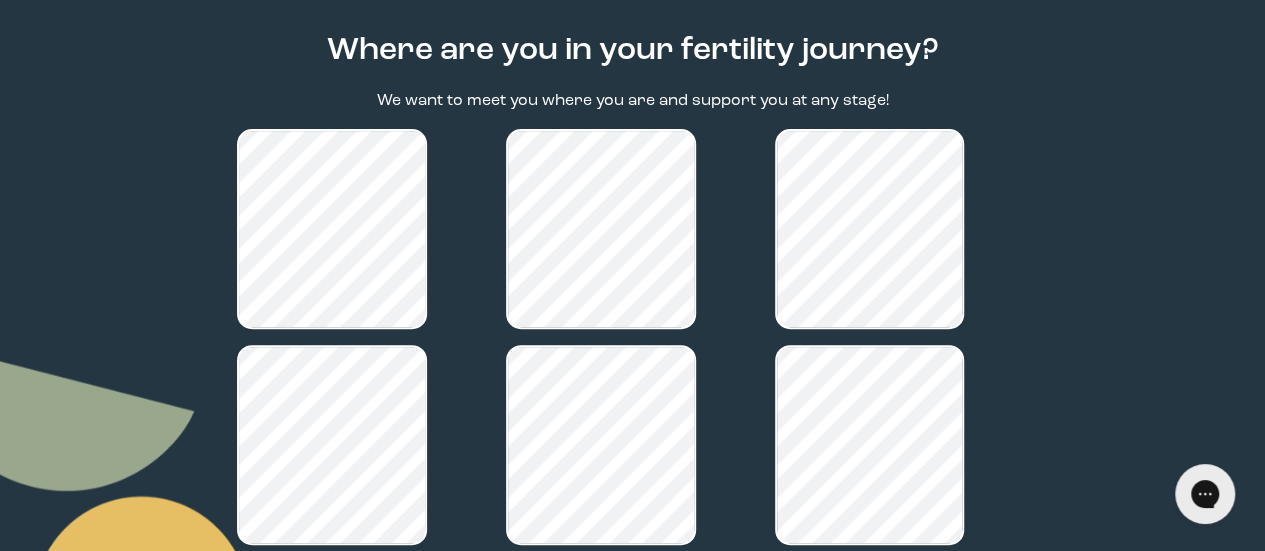scroll, scrollTop: 216, scrollLeft: 0, axis: vertical 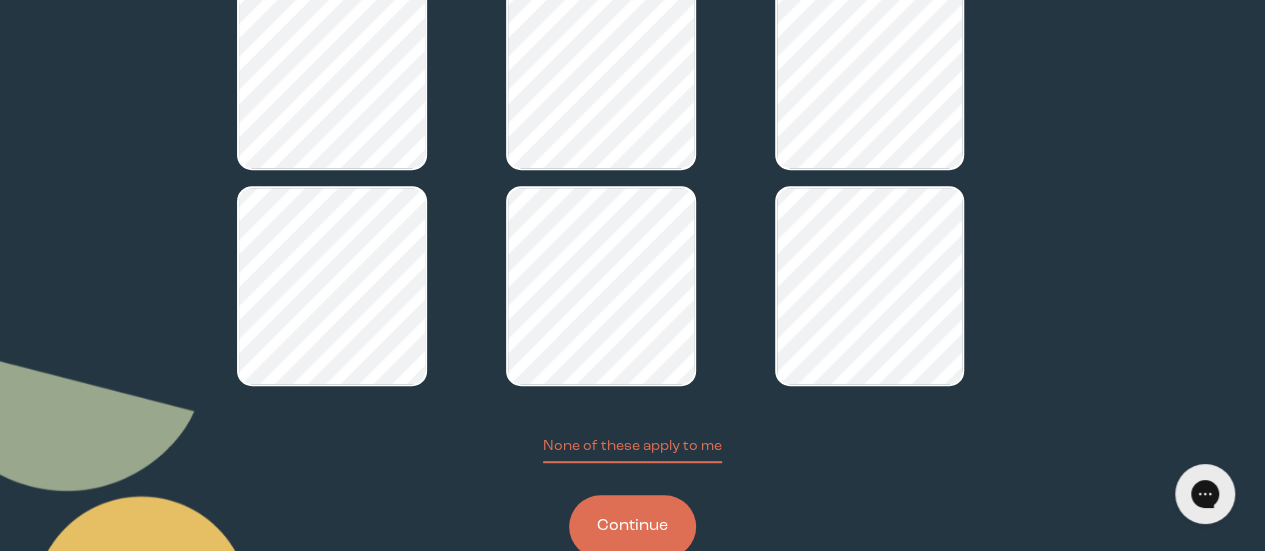 click on "Continue" at bounding box center (632, 526) 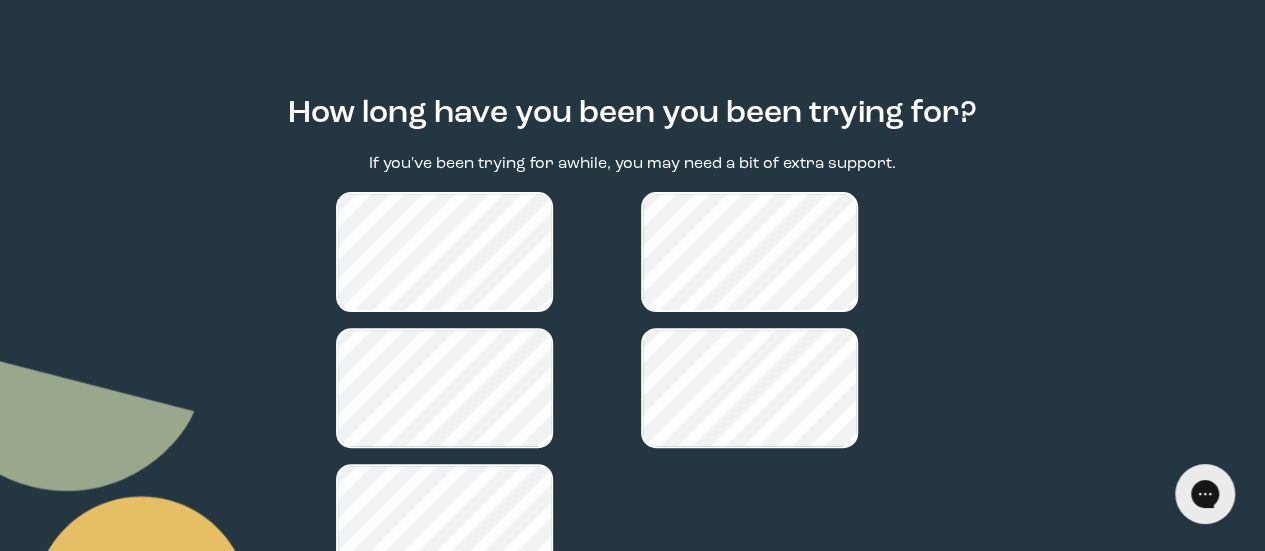 scroll, scrollTop: 160, scrollLeft: 0, axis: vertical 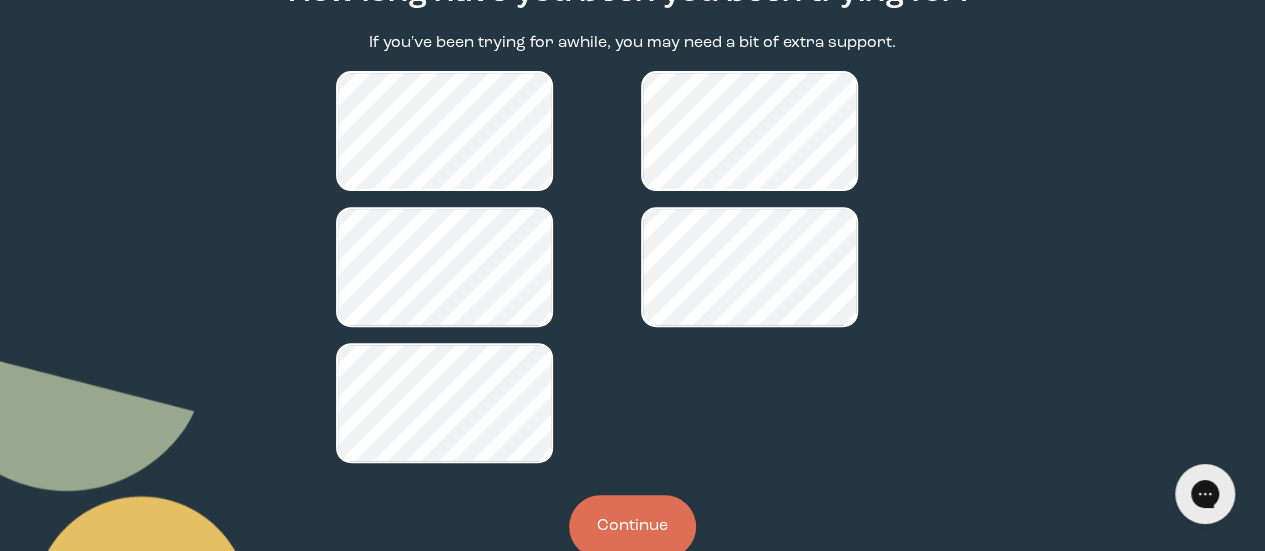 click on "Continue" at bounding box center [632, 526] 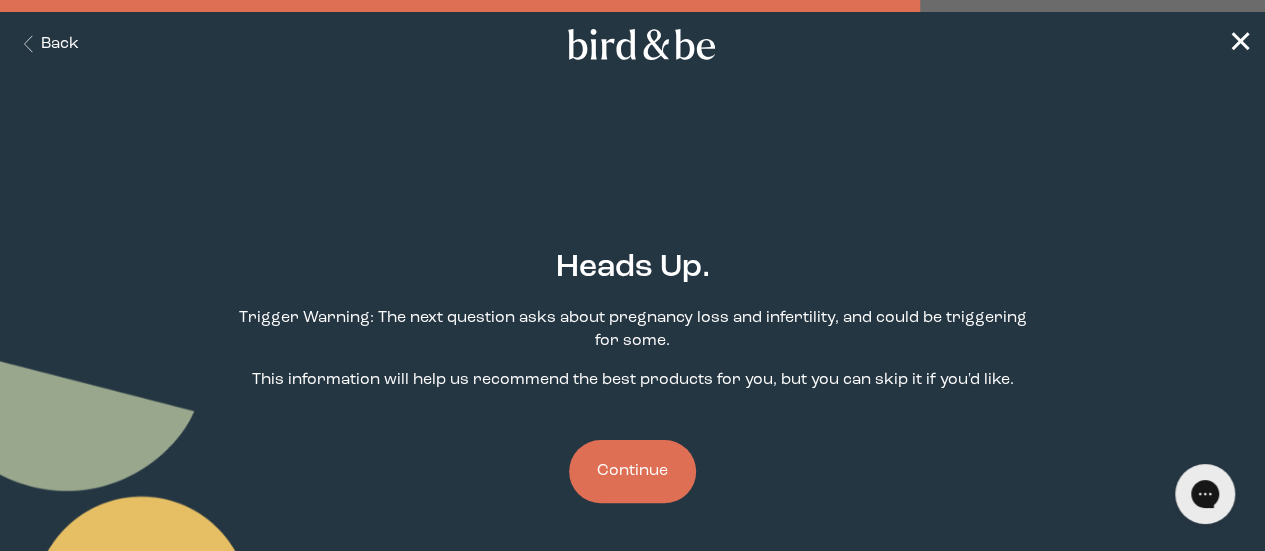 click on "Continue" at bounding box center [632, 471] 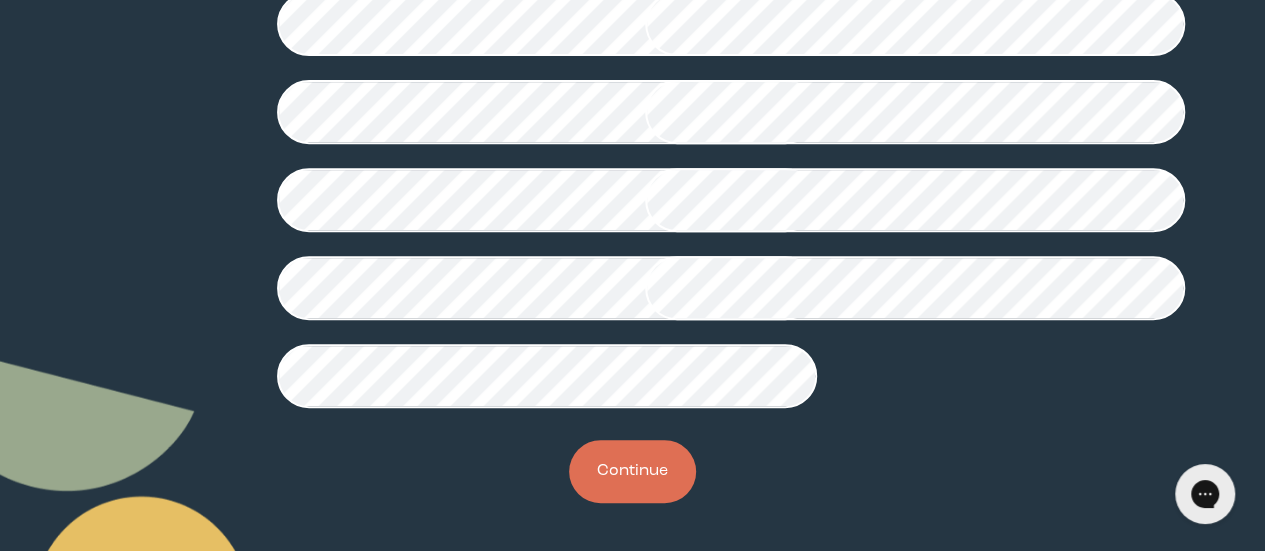 scroll, scrollTop: 698, scrollLeft: 0, axis: vertical 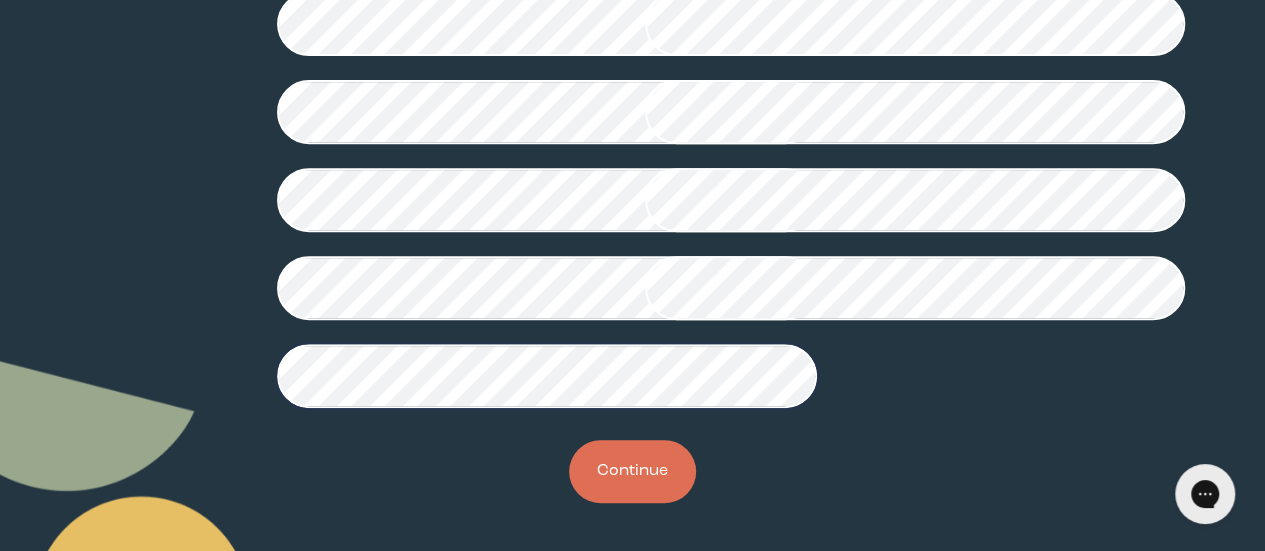 click on "Continue" at bounding box center [632, 471] 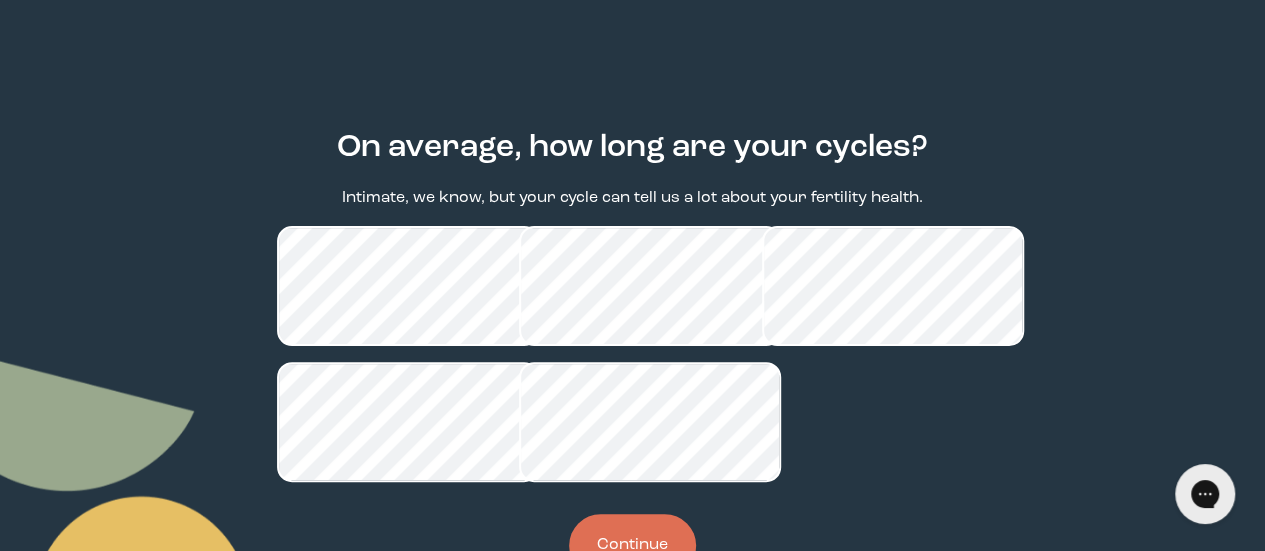 scroll, scrollTop: 129, scrollLeft: 0, axis: vertical 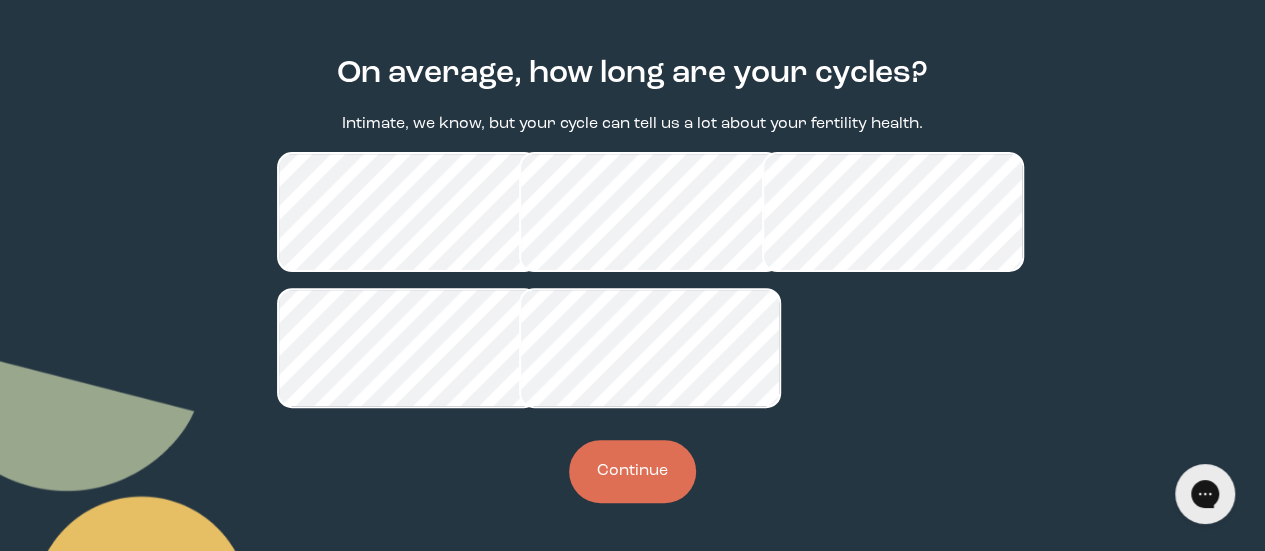 click on "Continue" at bounding box center (632, 471) 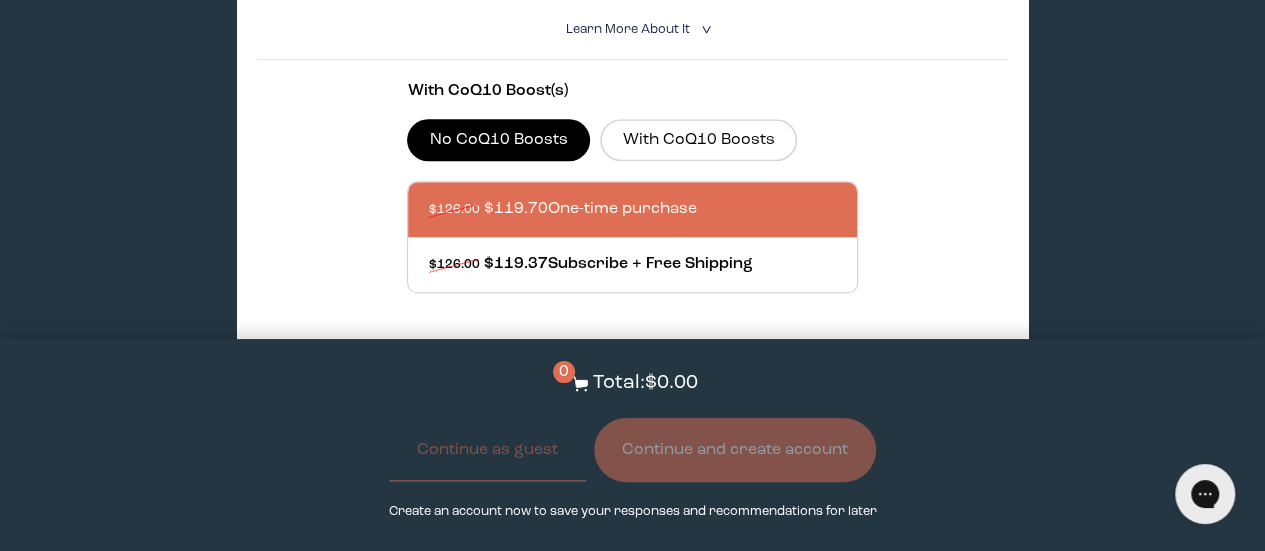 scroll, scrollTop: 802, scrollLeft: 0, axis: vertical 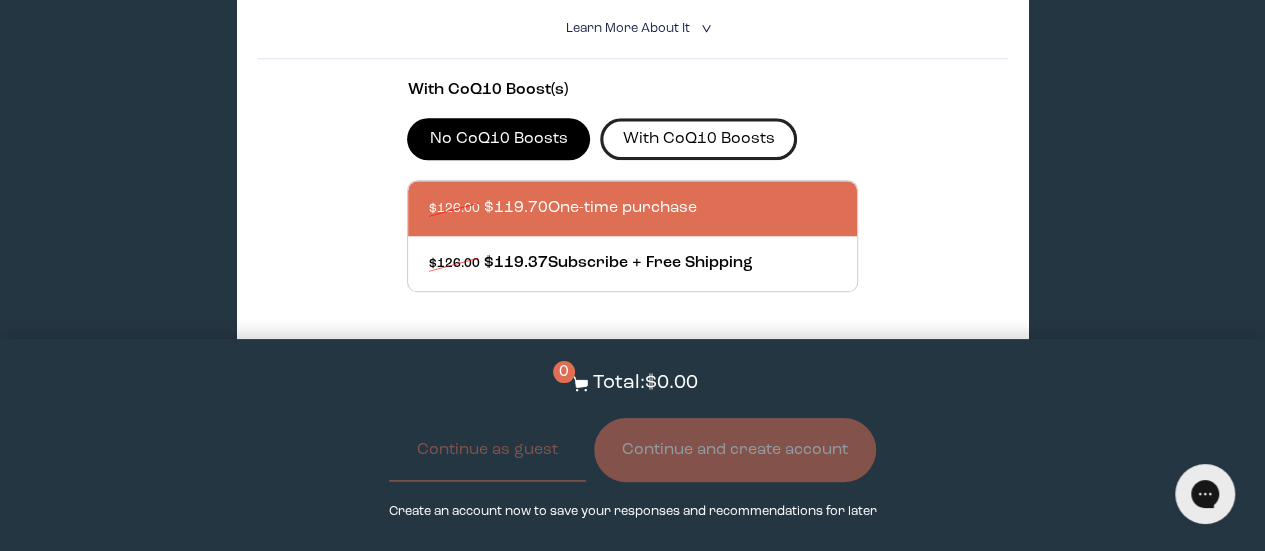 click on "With CoQ10 Boosts" at bounding box center [698, 139] 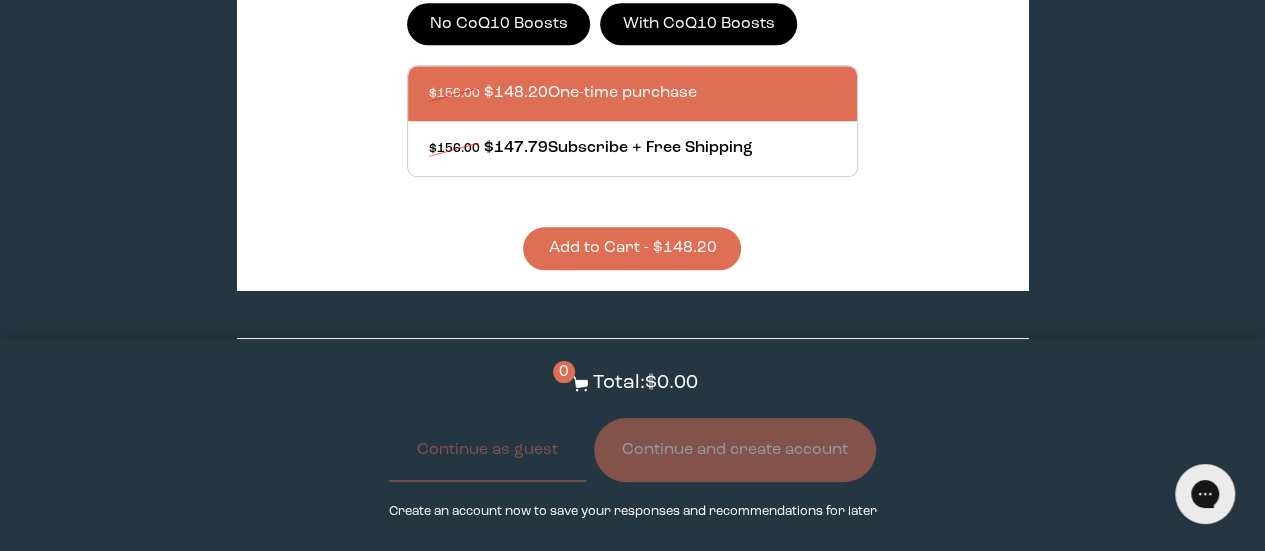 scroll, scrollTop: 925, scrollLeft: 0, axis: vertical 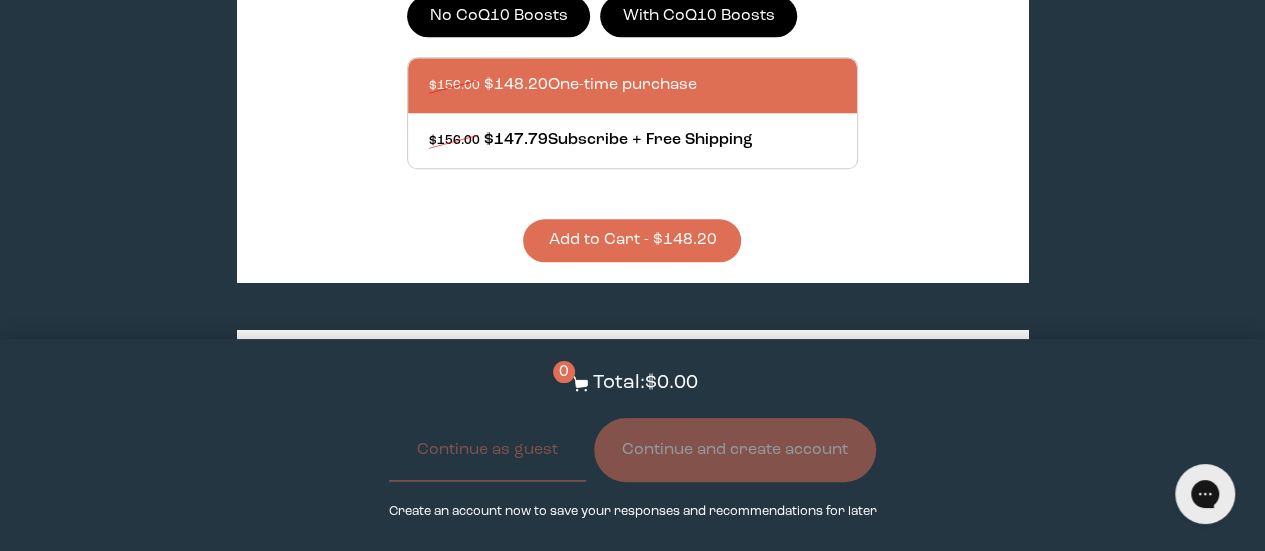 click on "No CoQ10 Boosts" at bounding box center [498, 16] 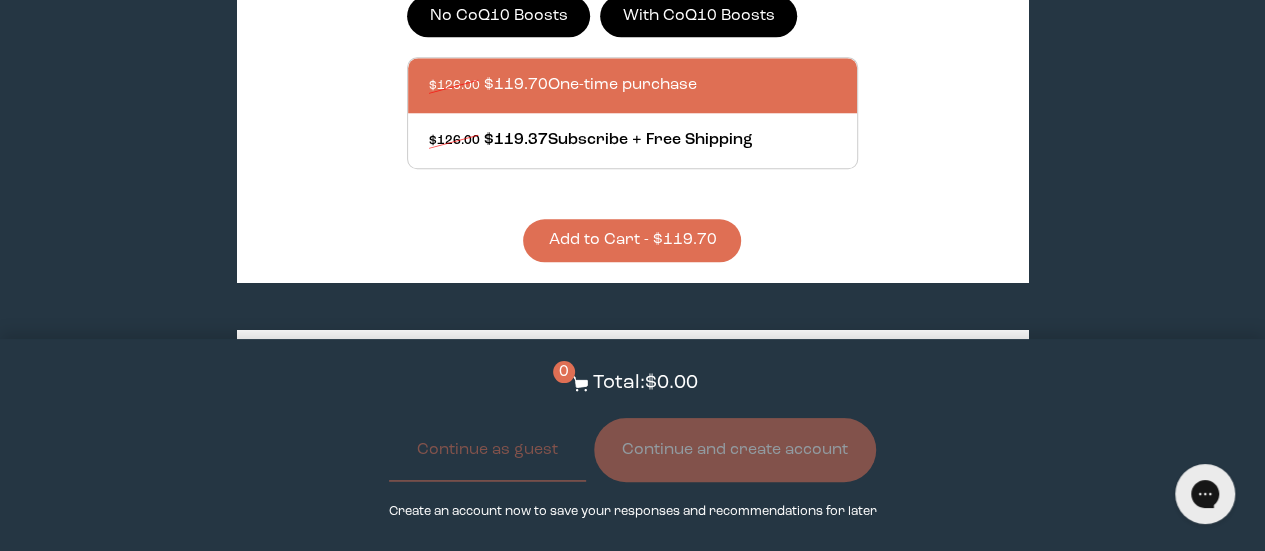 click on "With CoQ10 Boosts" at bounding box center [698, 16] 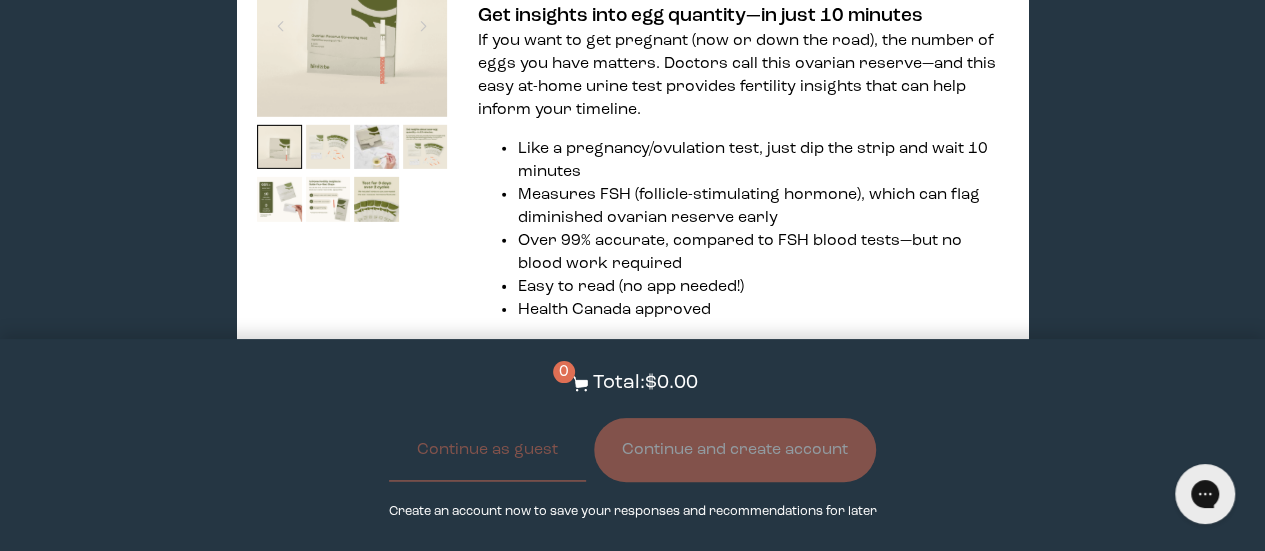 scroll, scrollTop: 3035, scrollLeft: 0, axis: vertical 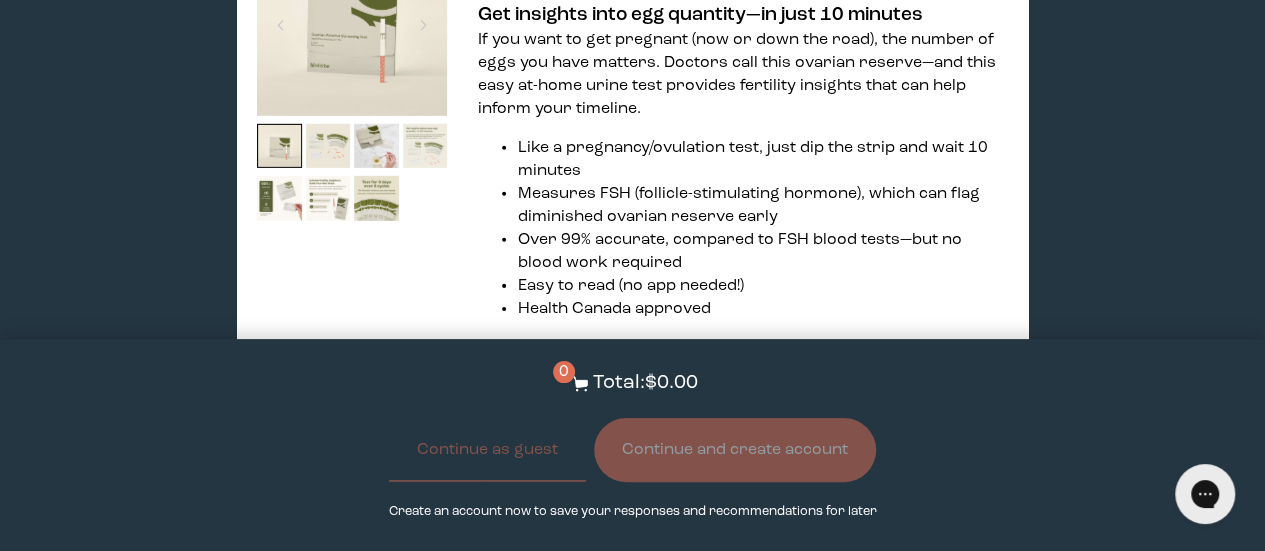 click at bounding box center (425, 146) 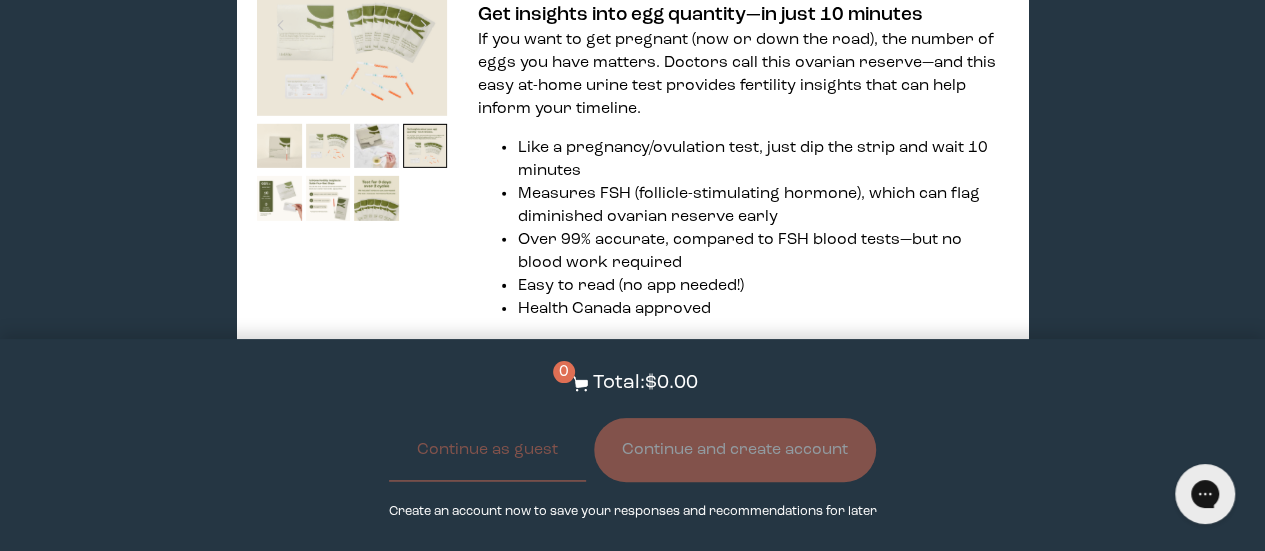 click at bounding box center (352, 21) 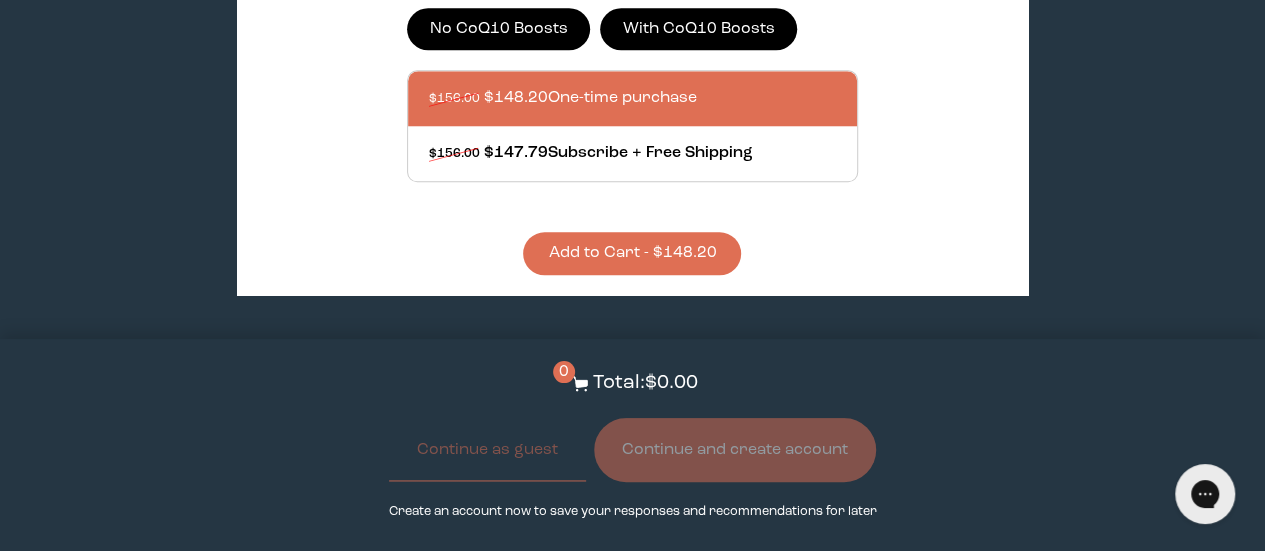 scroll, scrollTop: 918, scrollLeft: 0, axis: vertical 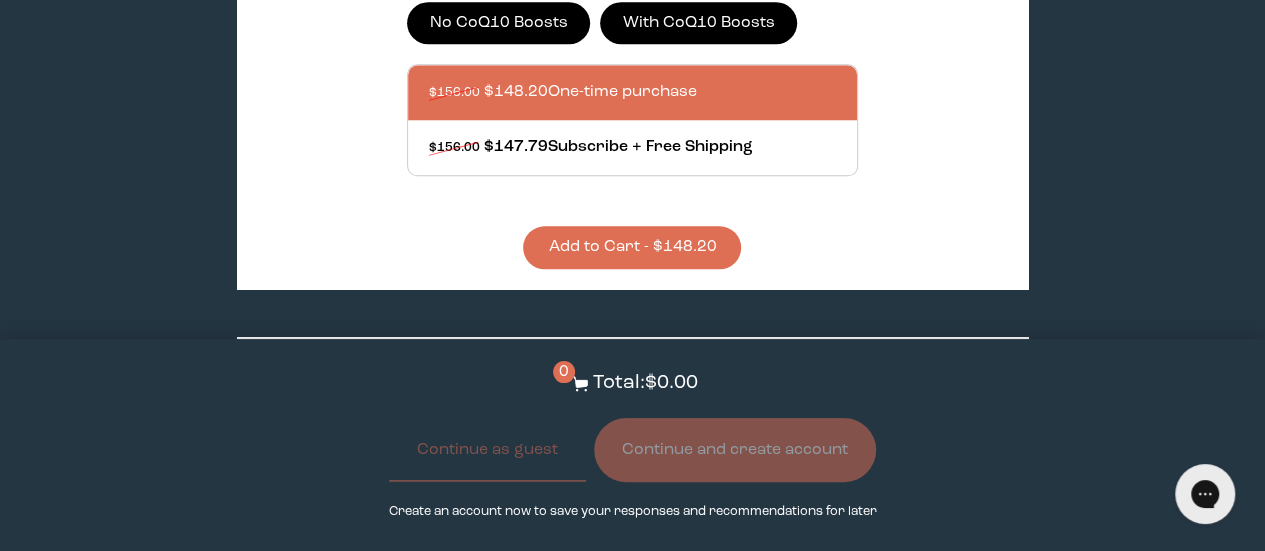 click on "Add to Cart - $148.20" at bounding box center (632, 247) 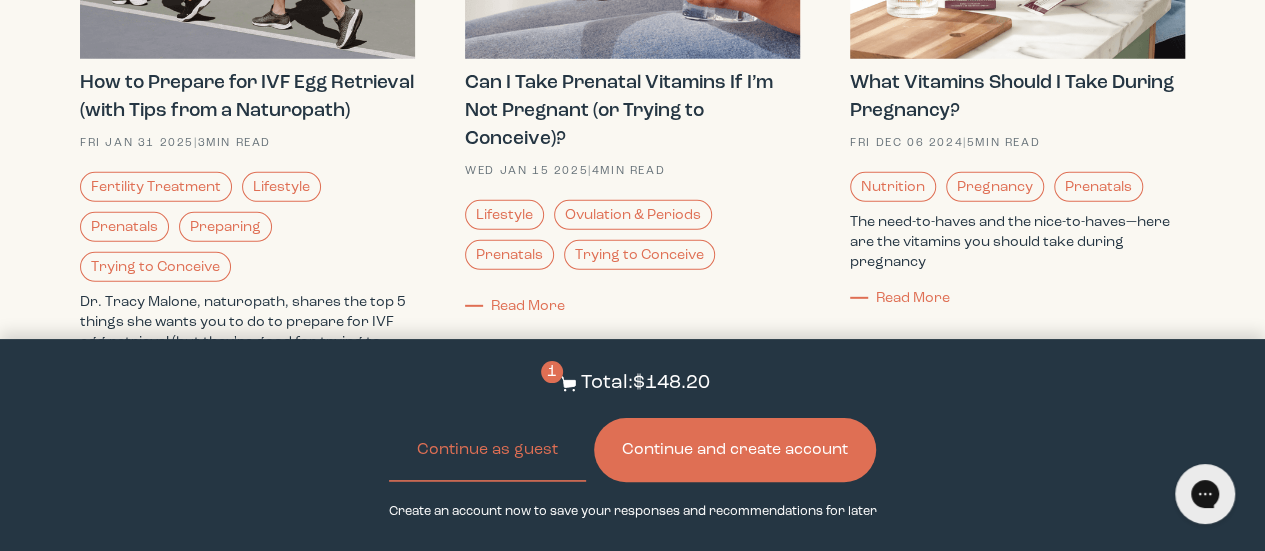 scroll, scrollTop: 6573, scrollLeft: 0, axis: vertical 